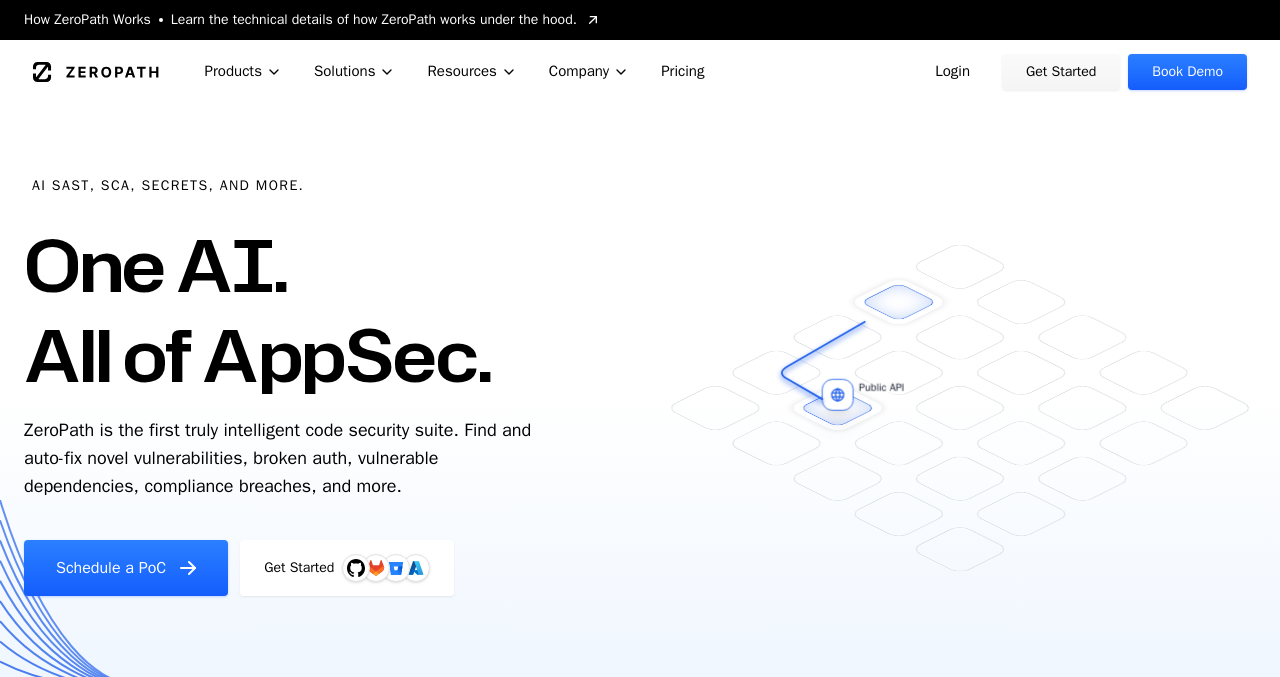 scroll, scrollTop: 0, scrollLeft: 0, axis: both 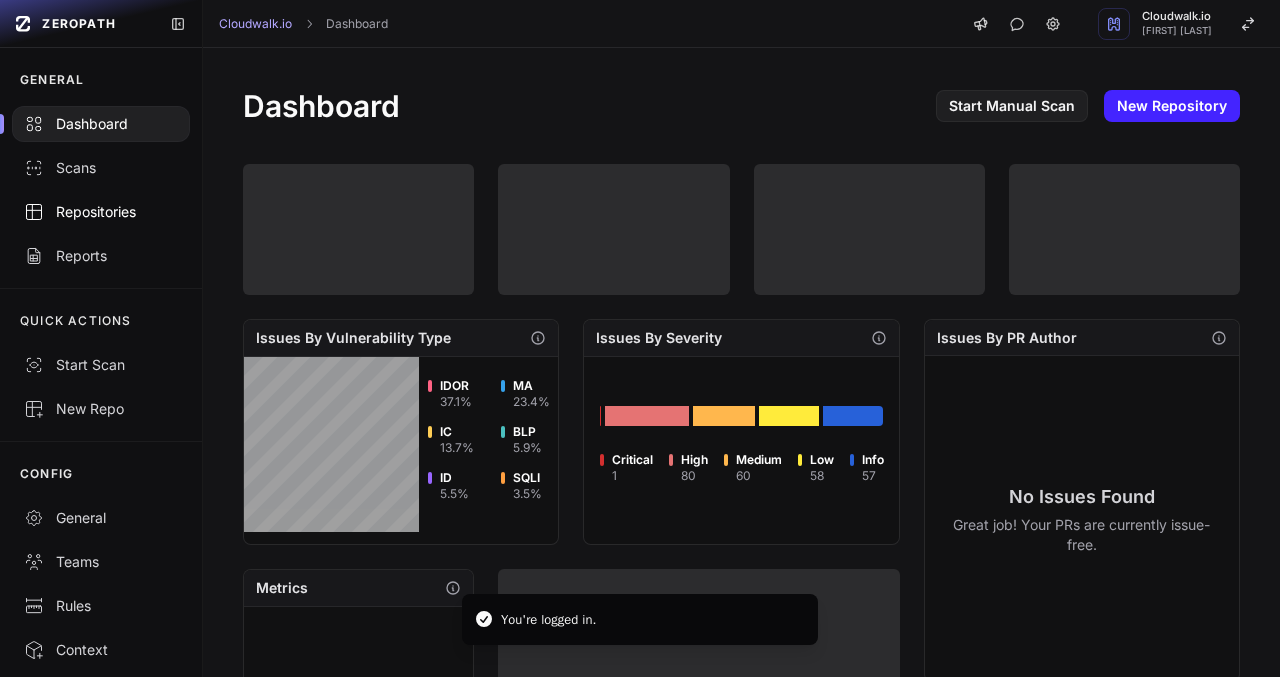 click on "Repositories" at bounding box center [101, 212] 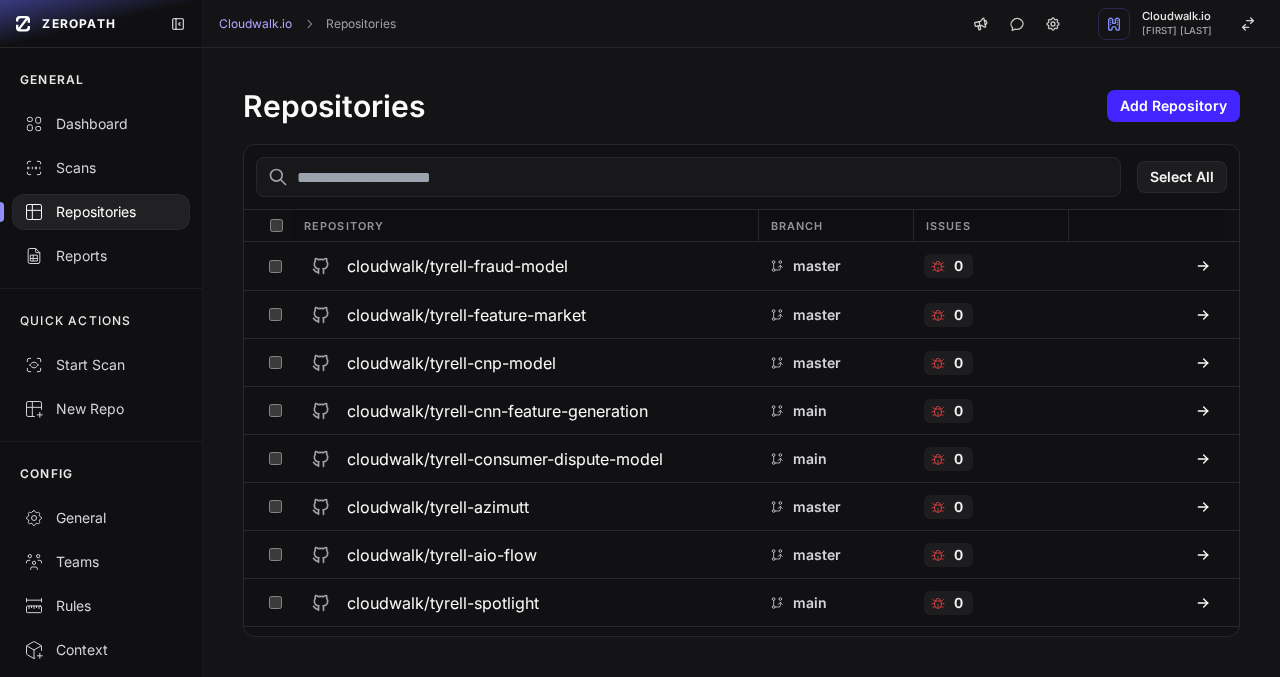 click at bounding box center [688, 177] 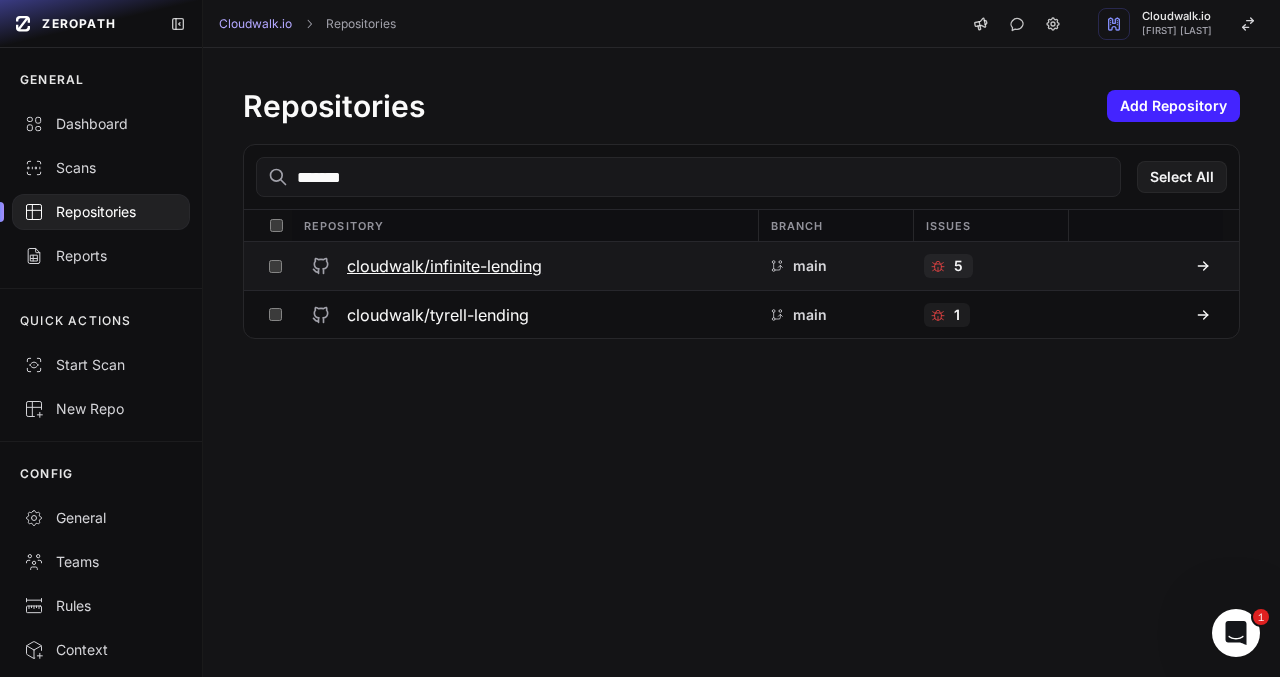 scroll, scrollTop: 0, scrollLeft: 0, axis: both 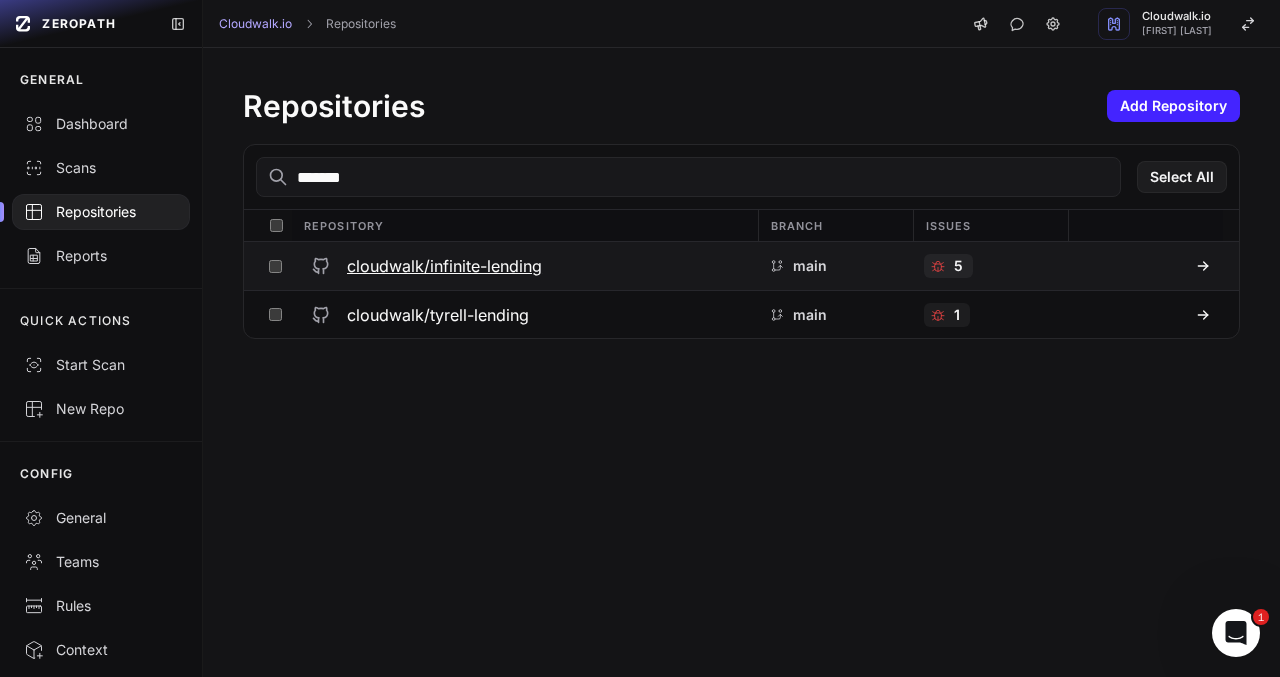 type on "*******" 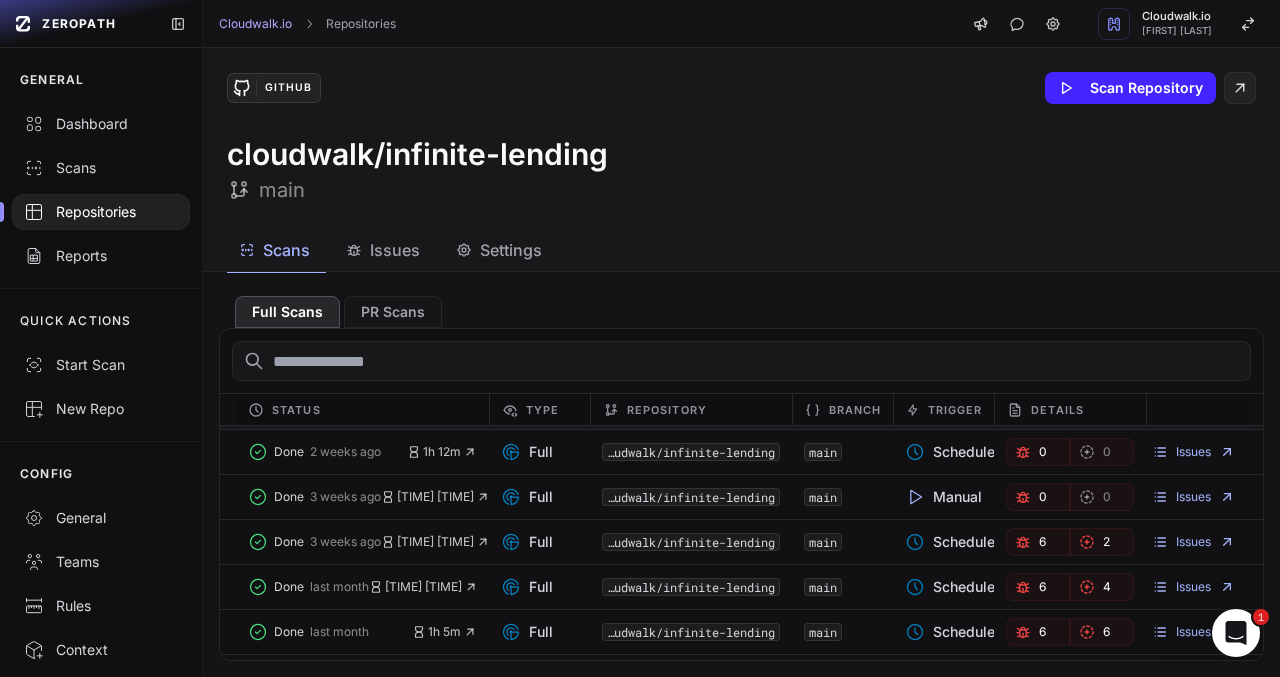 scroll, scrollTop: 0, scrollLeft: 0, axis: both 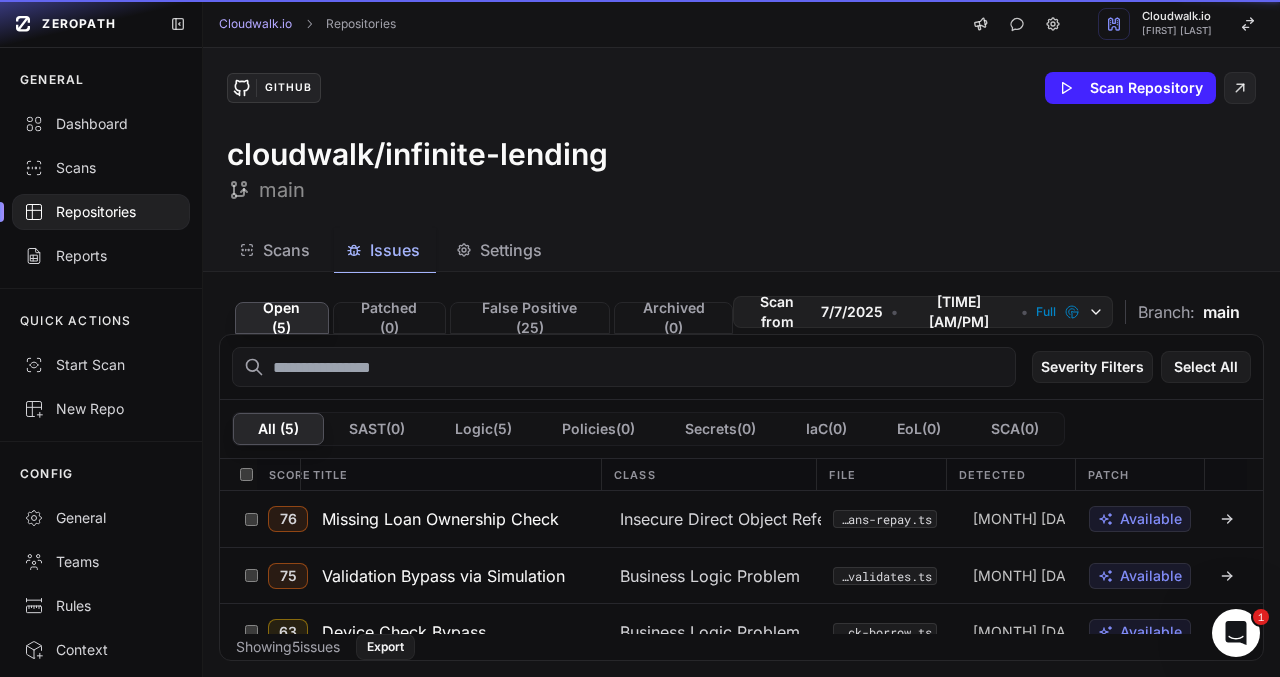 click on "Issues" at bounding box center [395, 250] 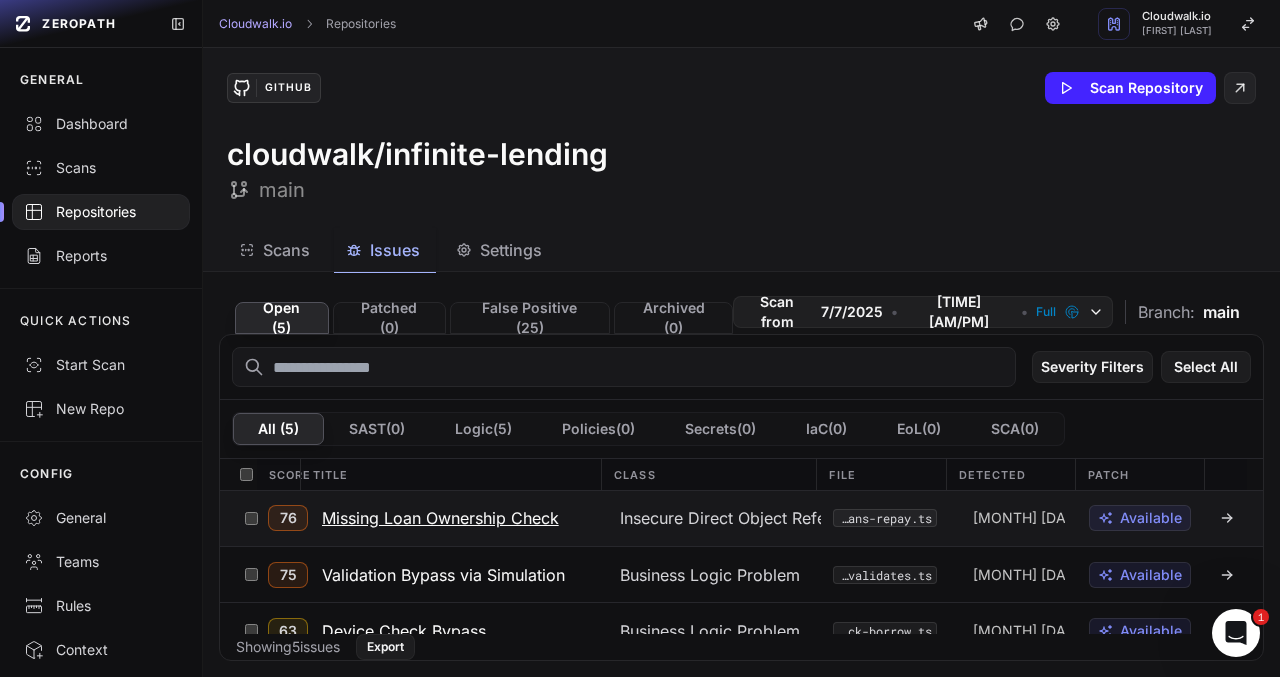 scroll, scrollTop: 0, scrollLeft: 0, axis: both 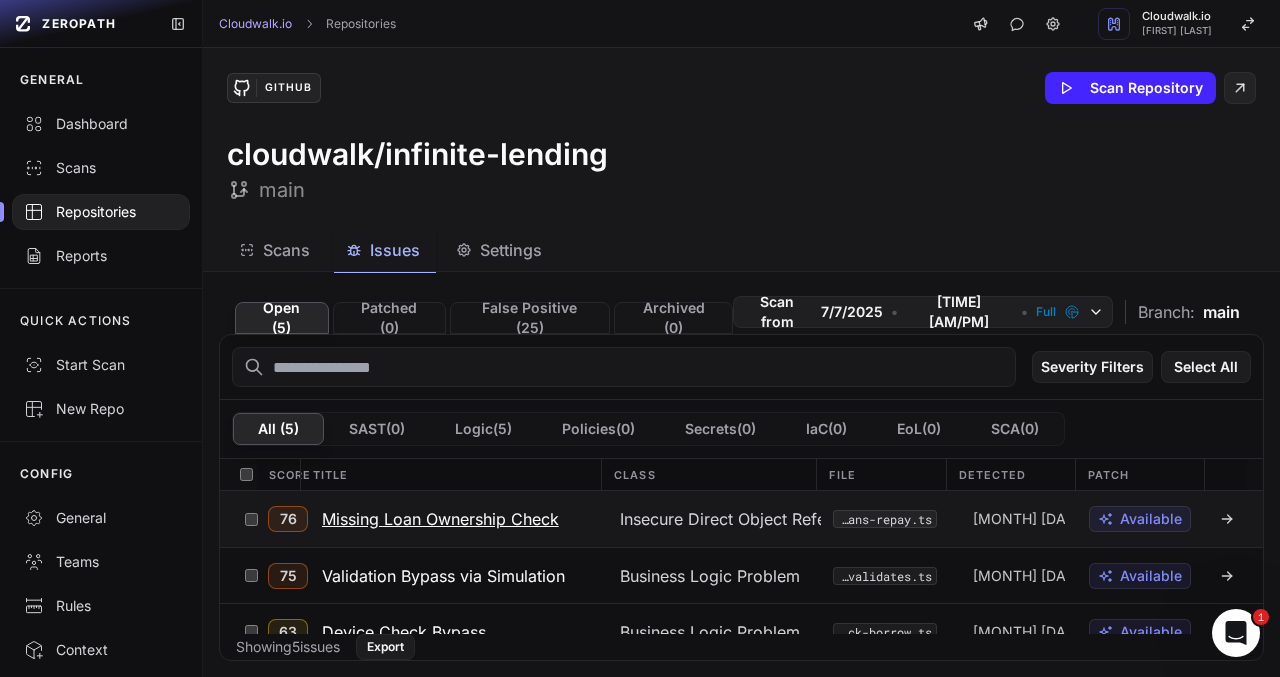 type 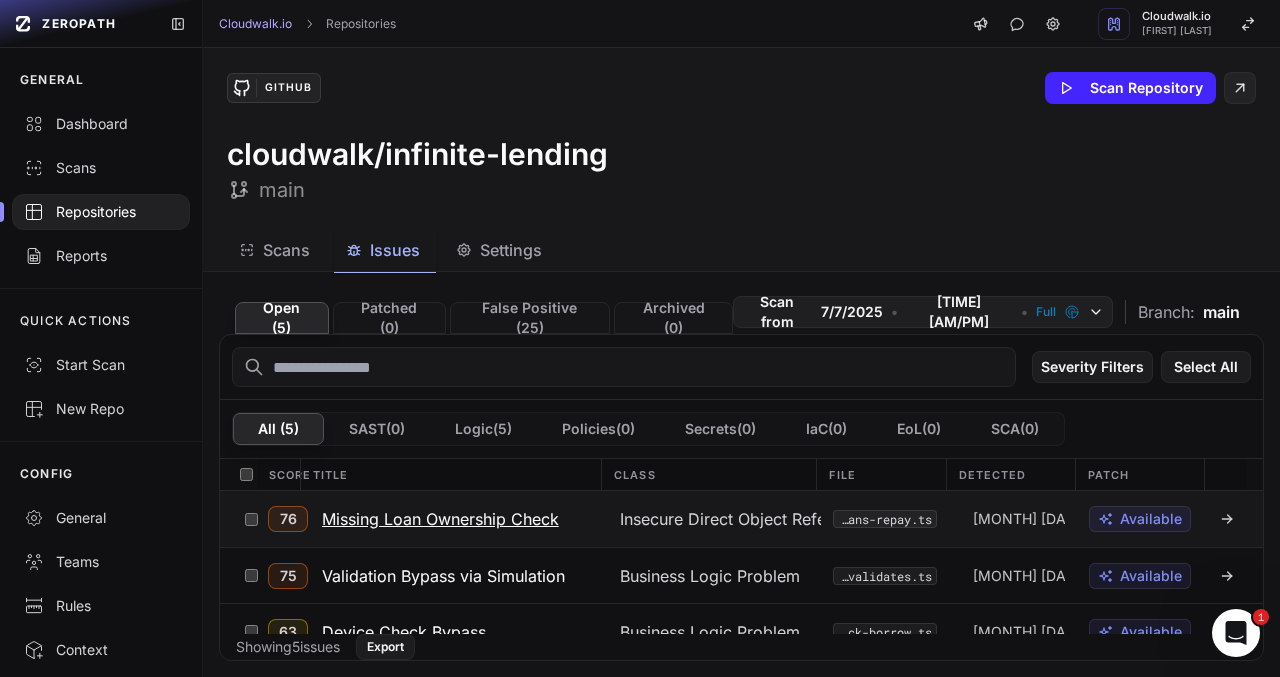 click on "Missing Loan Ownership Check" at bounding box center (440, 519) 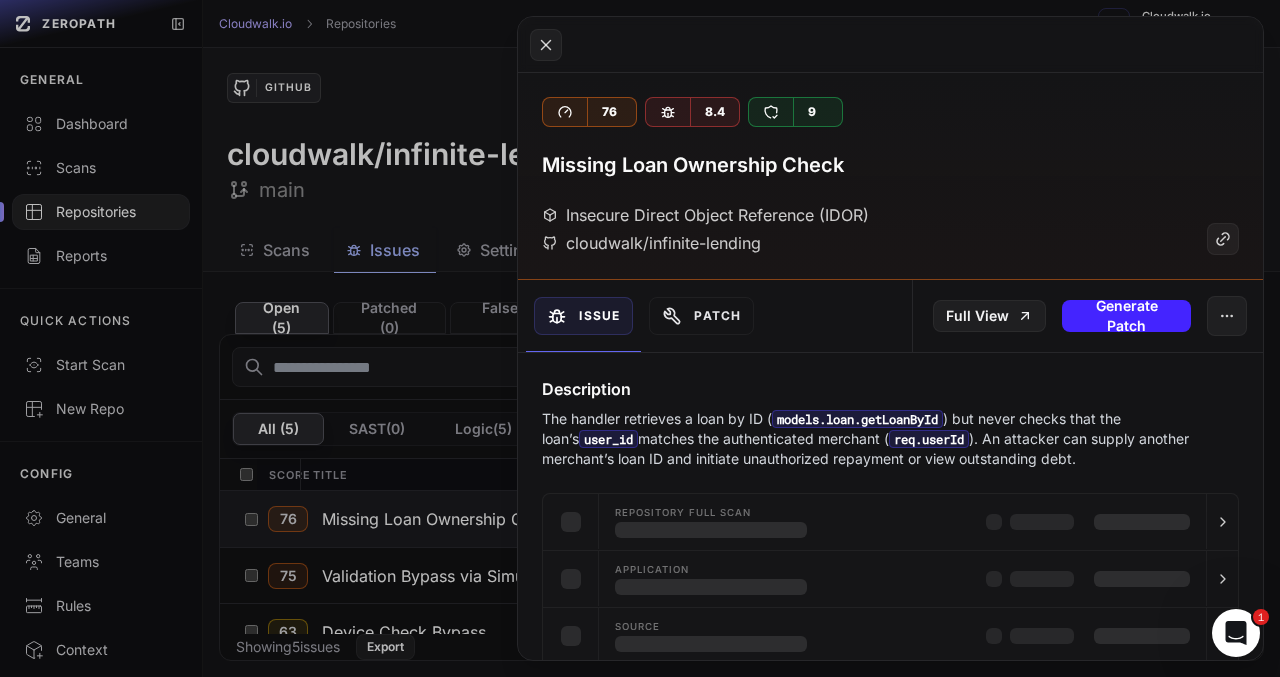 type 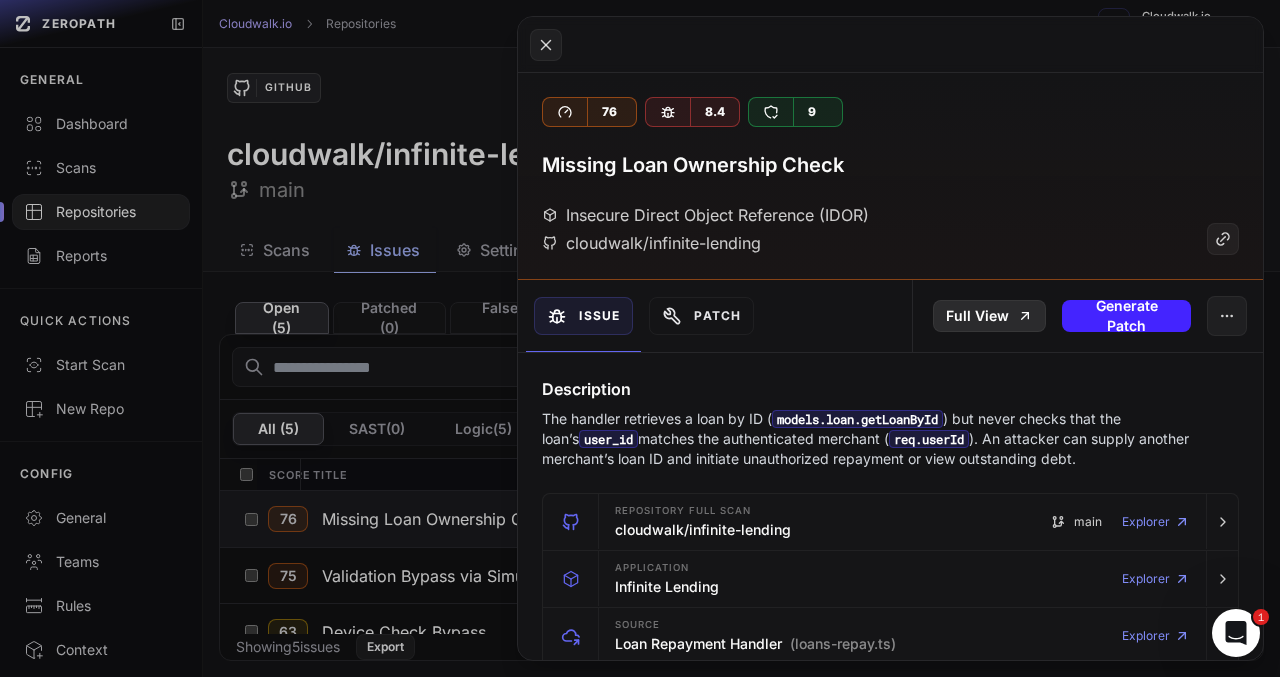 click on "Full View" at bounding box center (989, 316) 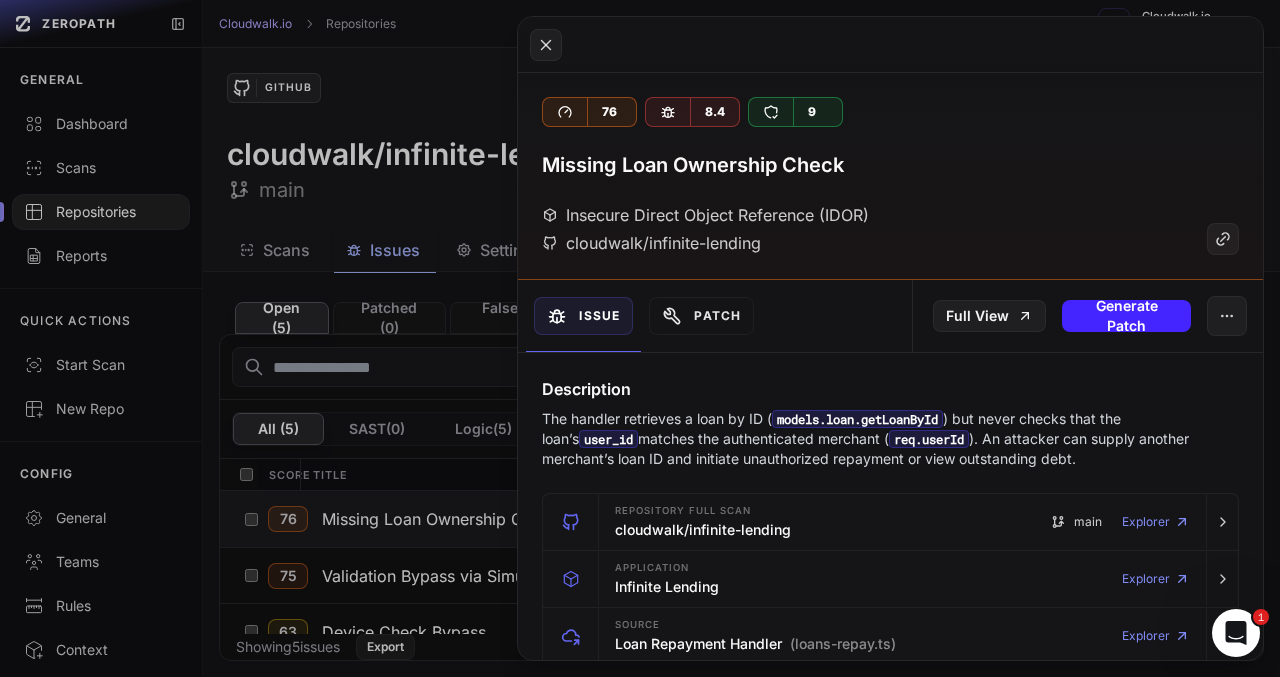 click 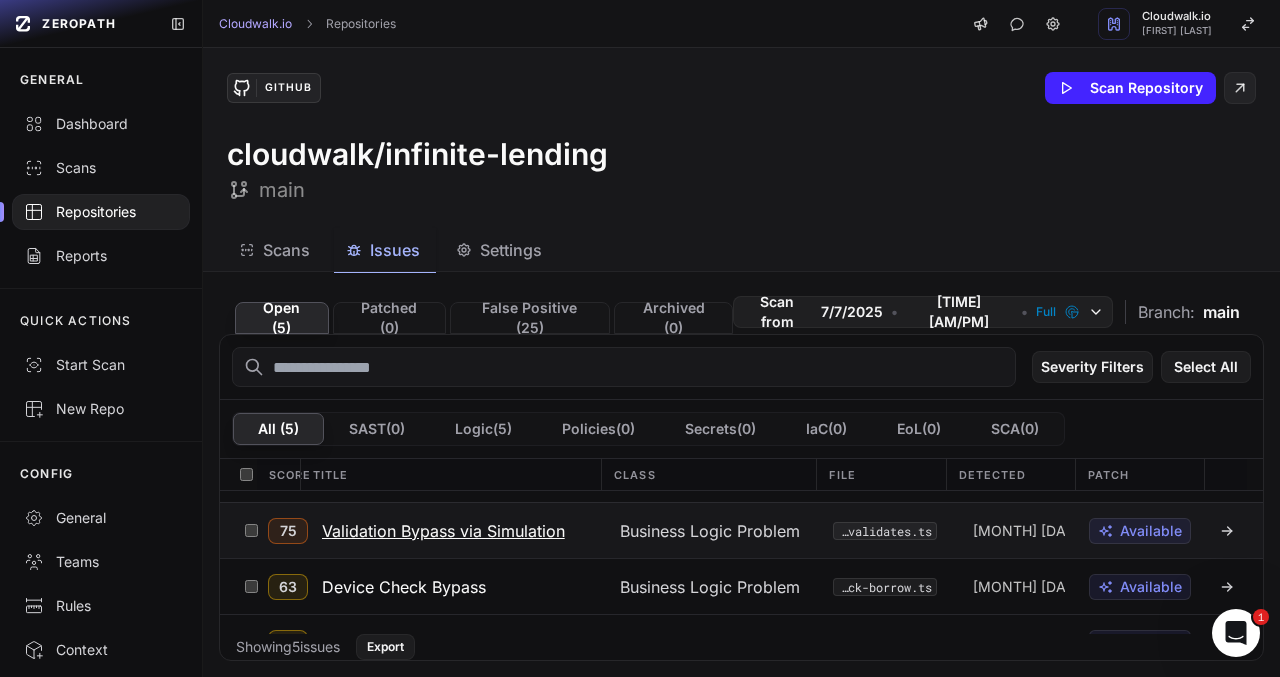 scroll, scrollTop: 49, scrollLeft: 0, axis: vertical 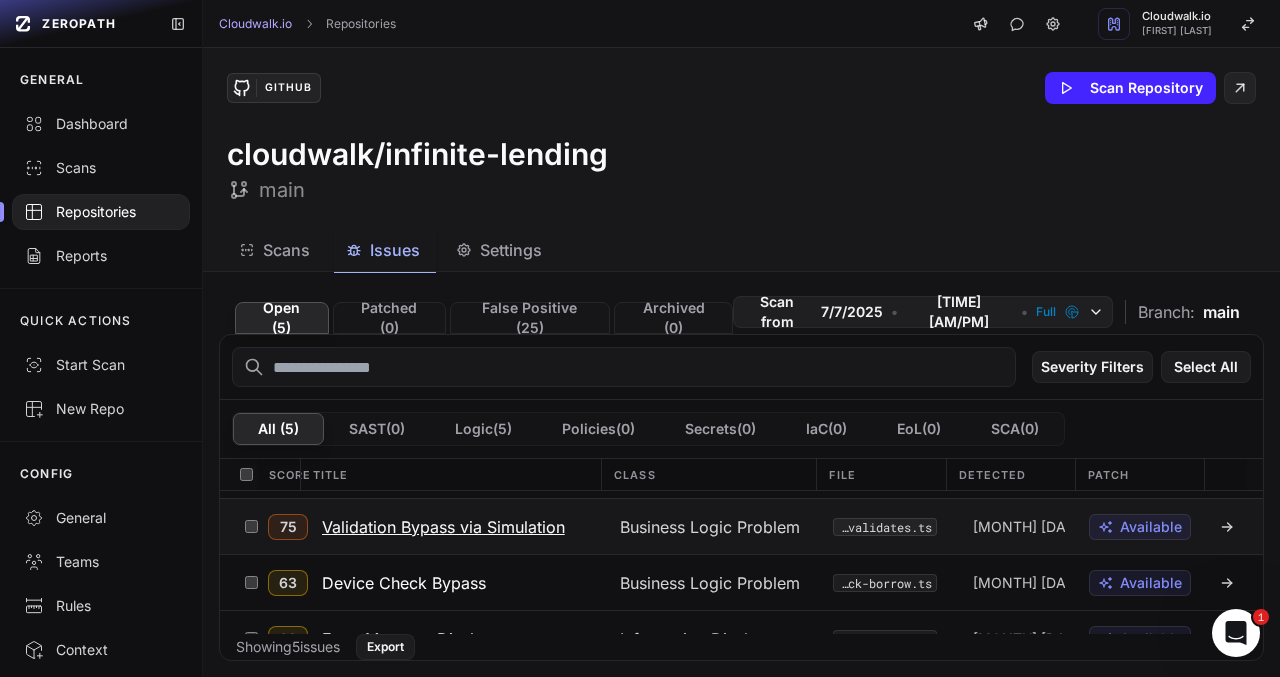 click on "Validation Bypass via Simulation" at bounding box center [443, 527] 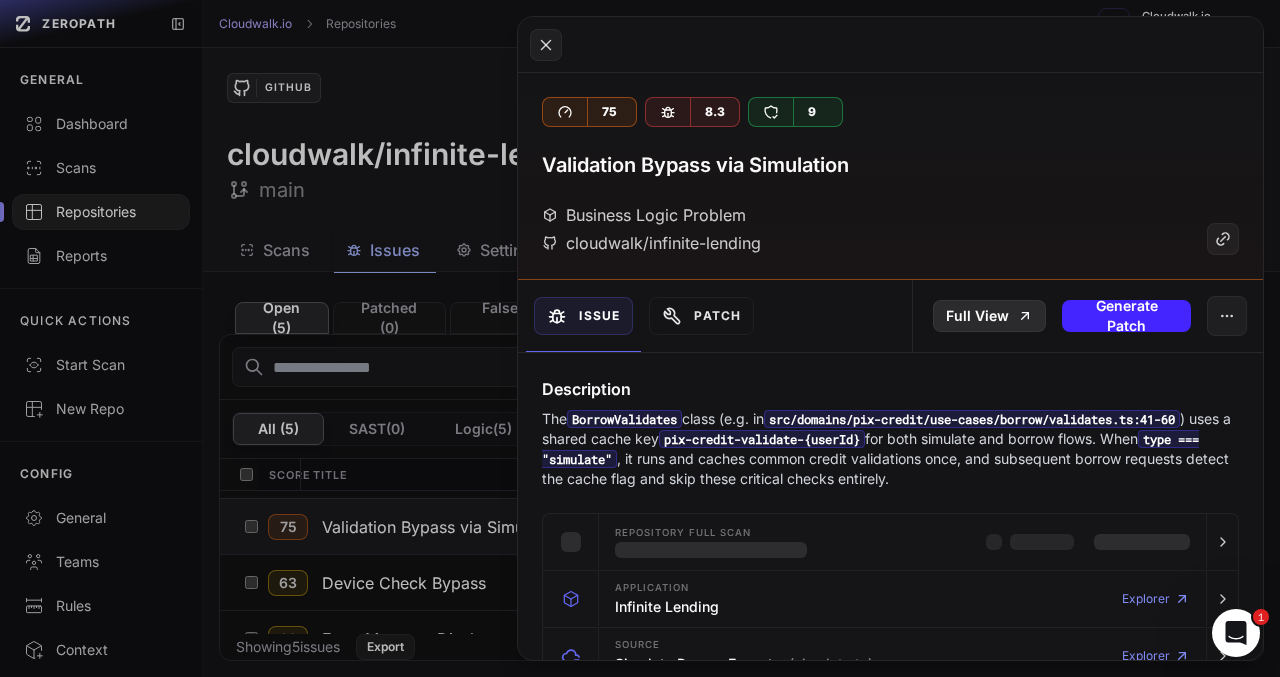 type 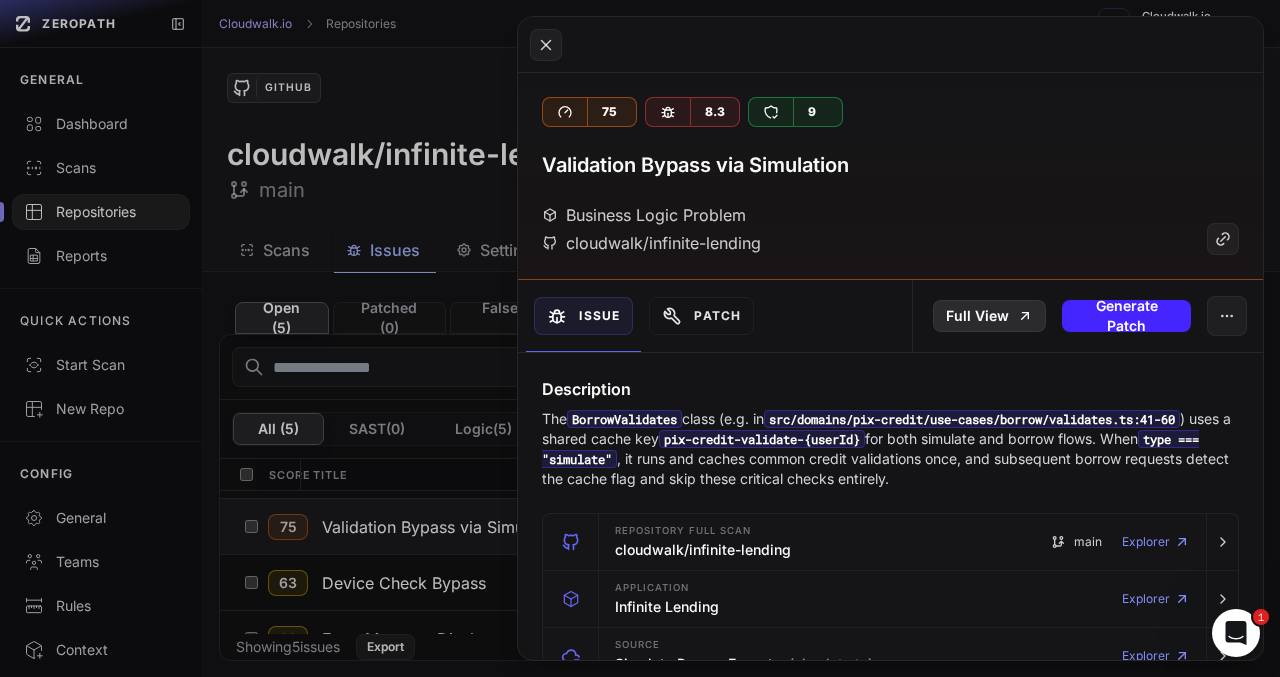 click on "Full View" at bounding box center [989, 316] 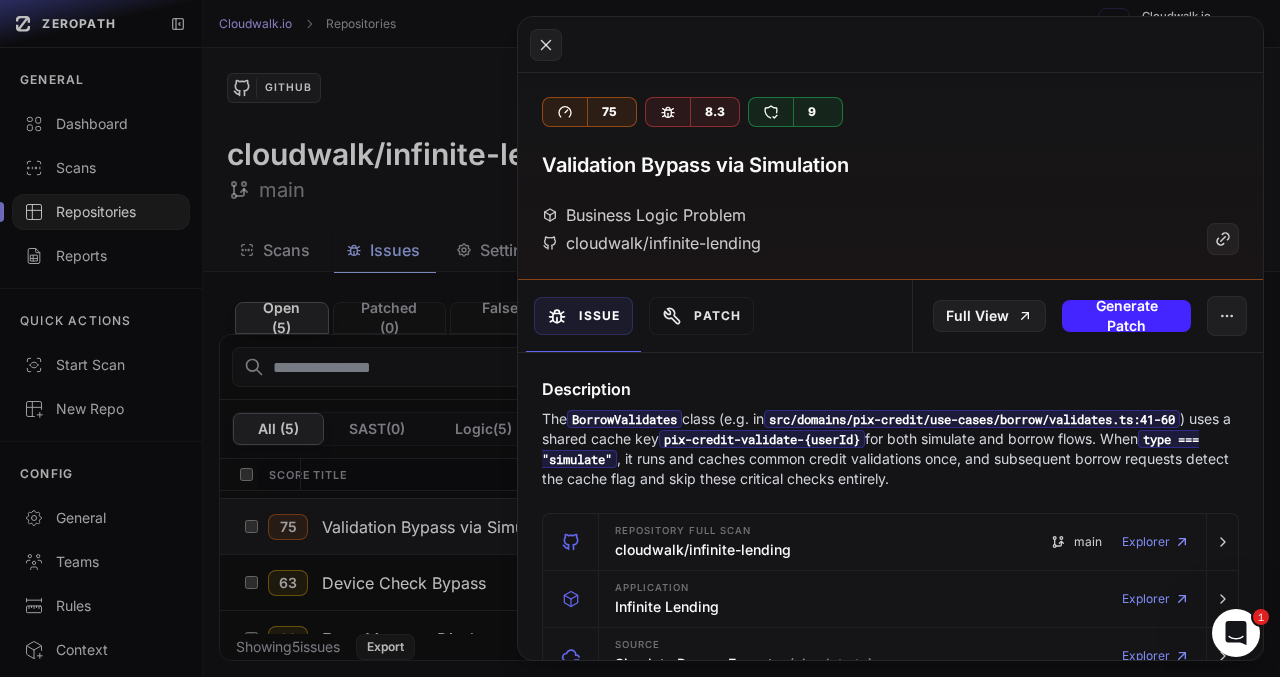 click 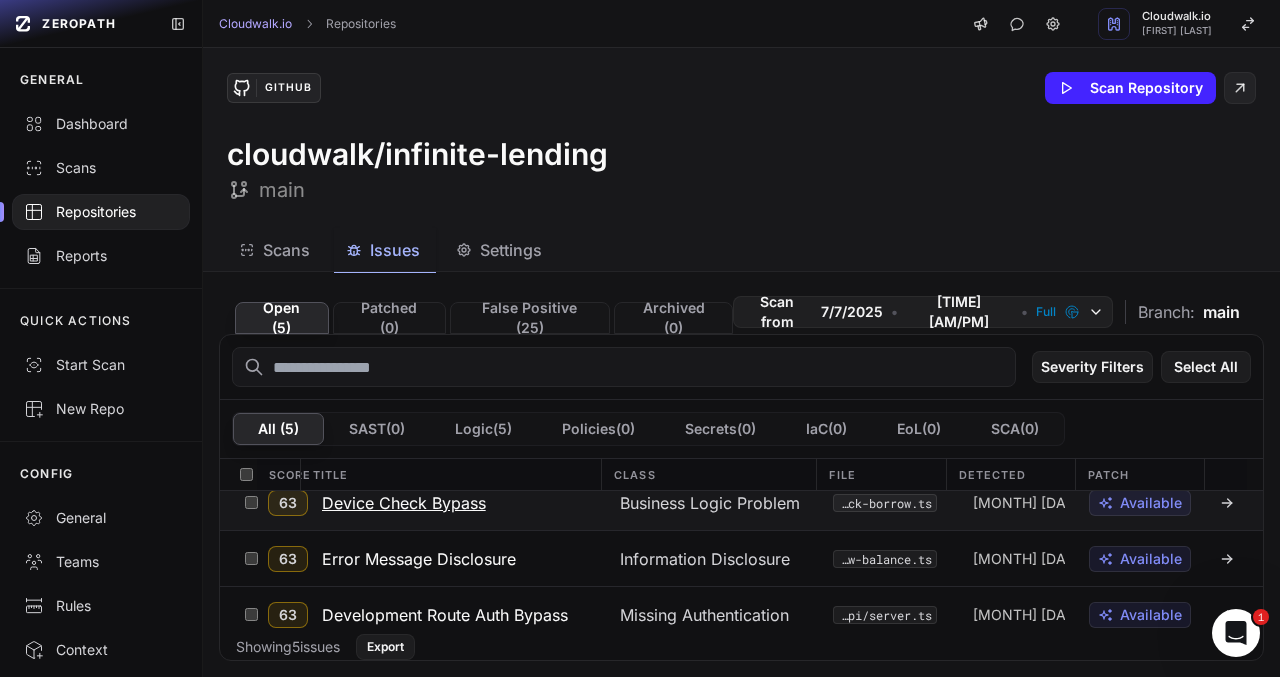 scroll, scrollTop: 131, scrollLeft: 0, axis: vertical 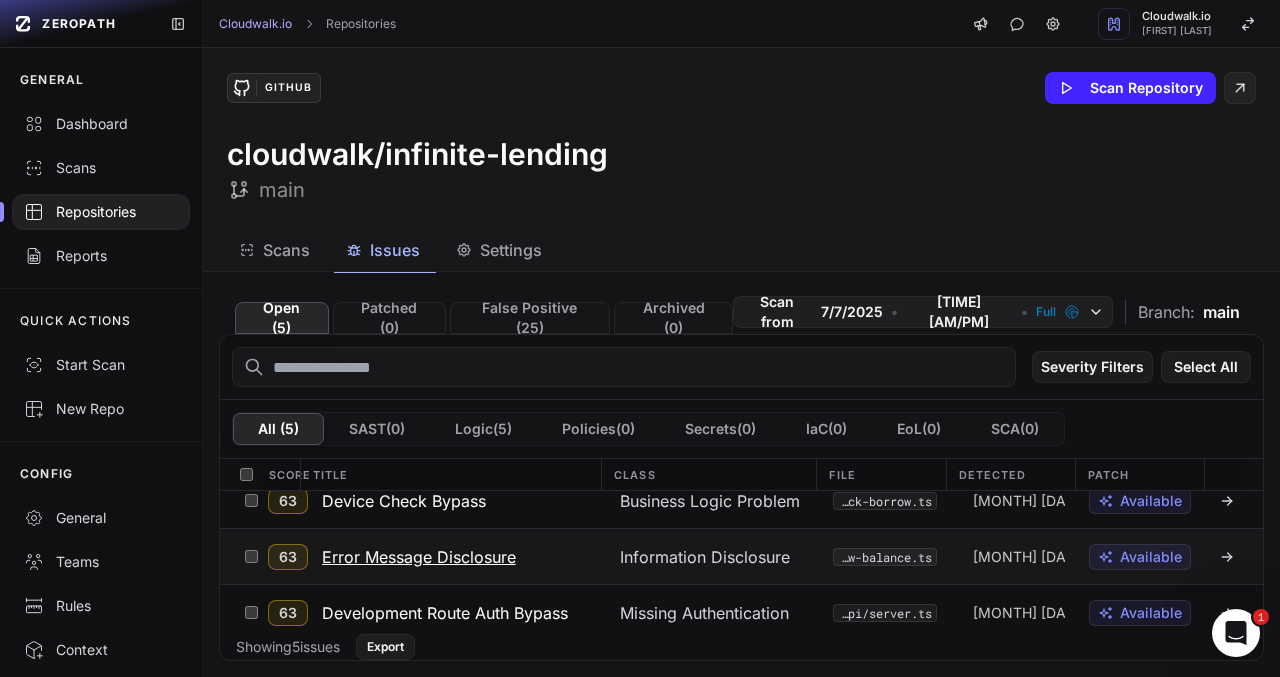 click on "Error Message Disclosure" 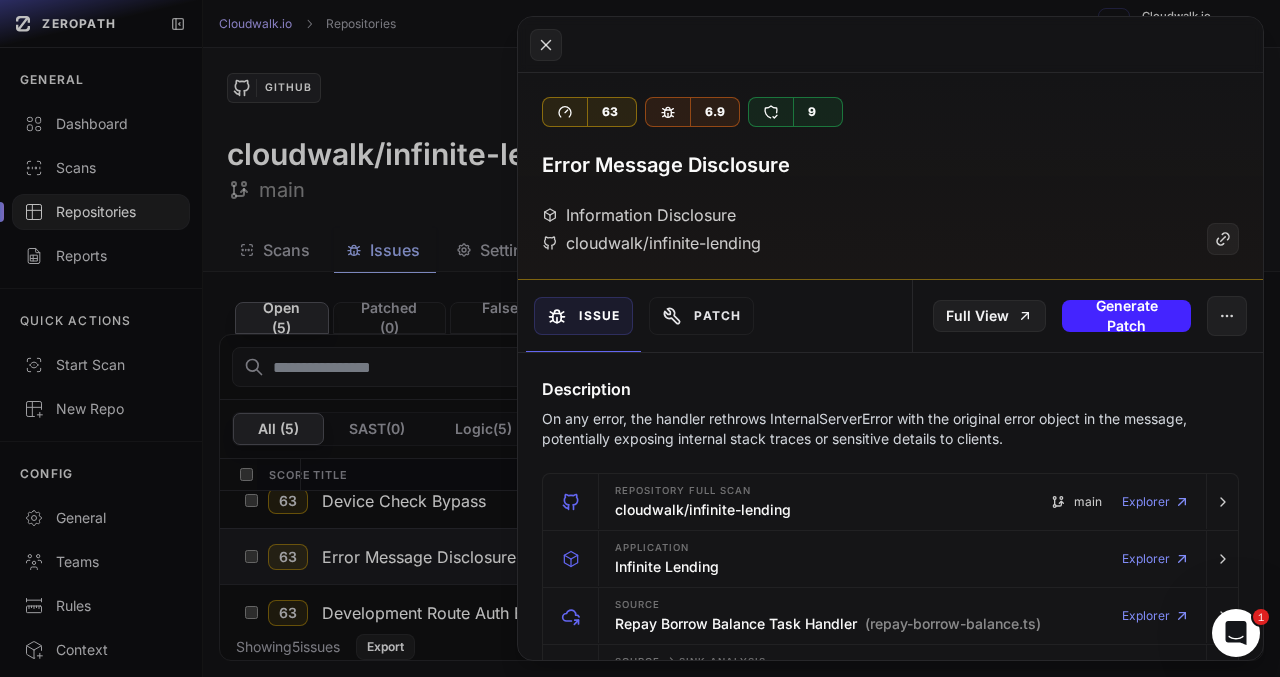type 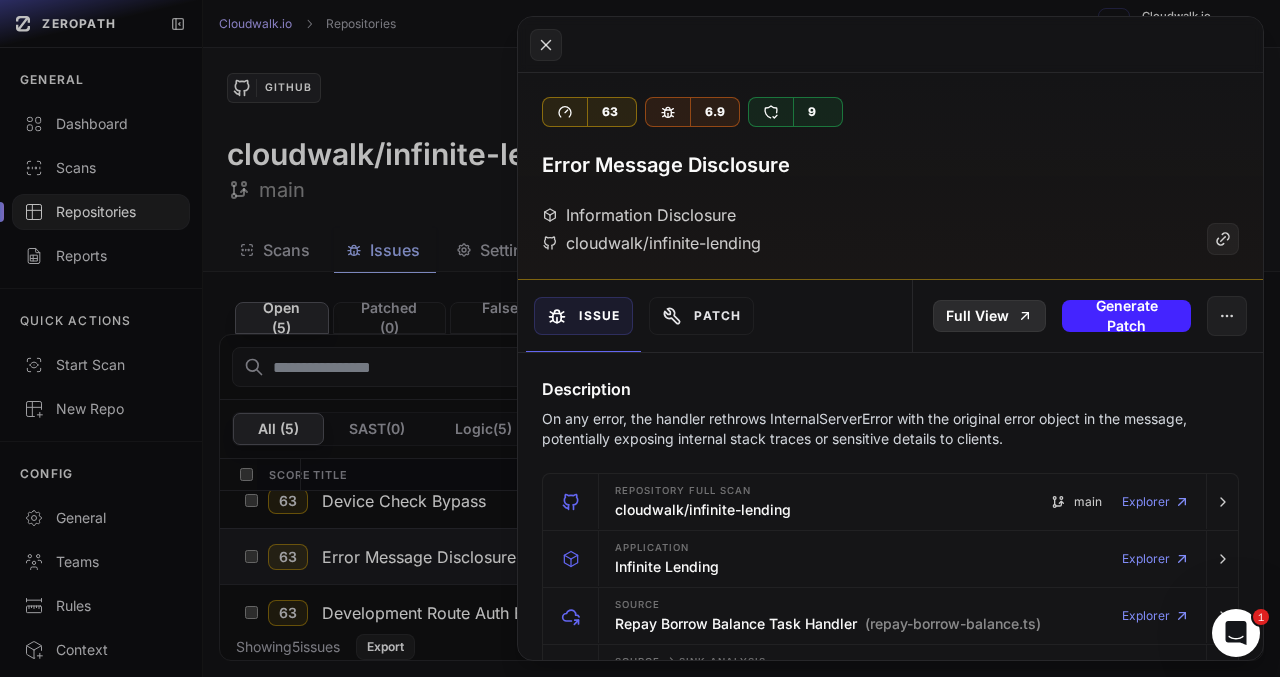 click on "Full View" at bounding box center [989, 316] 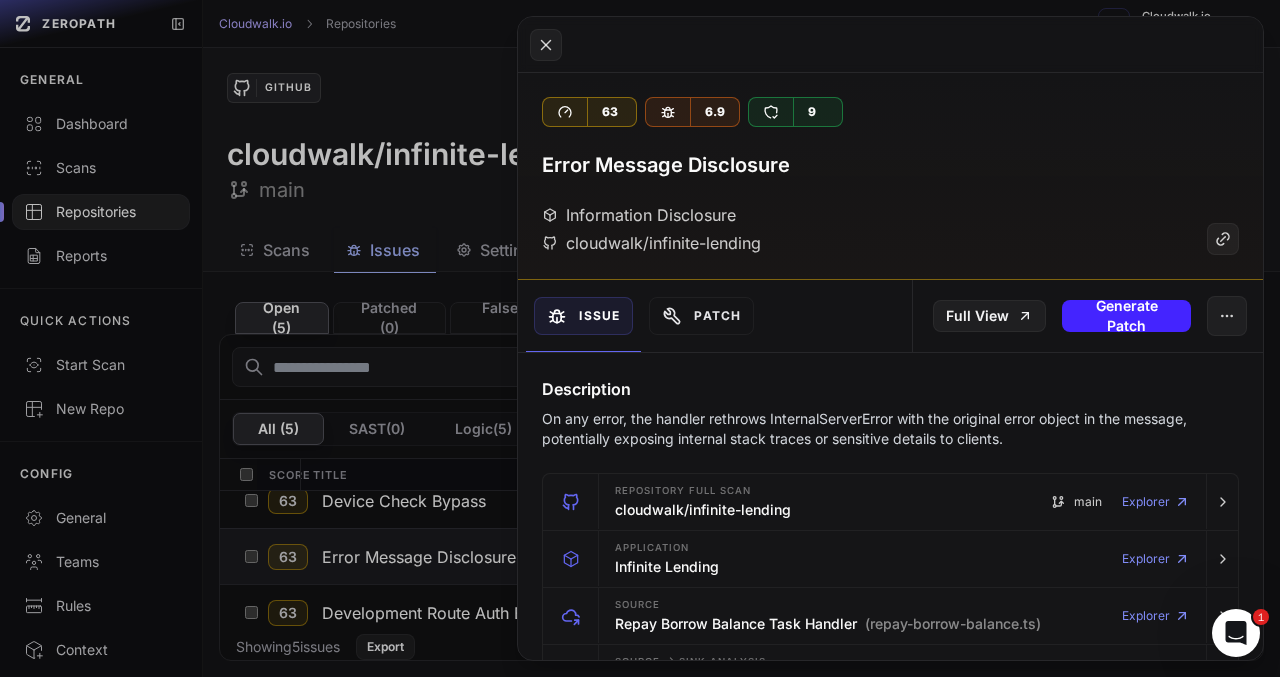 click 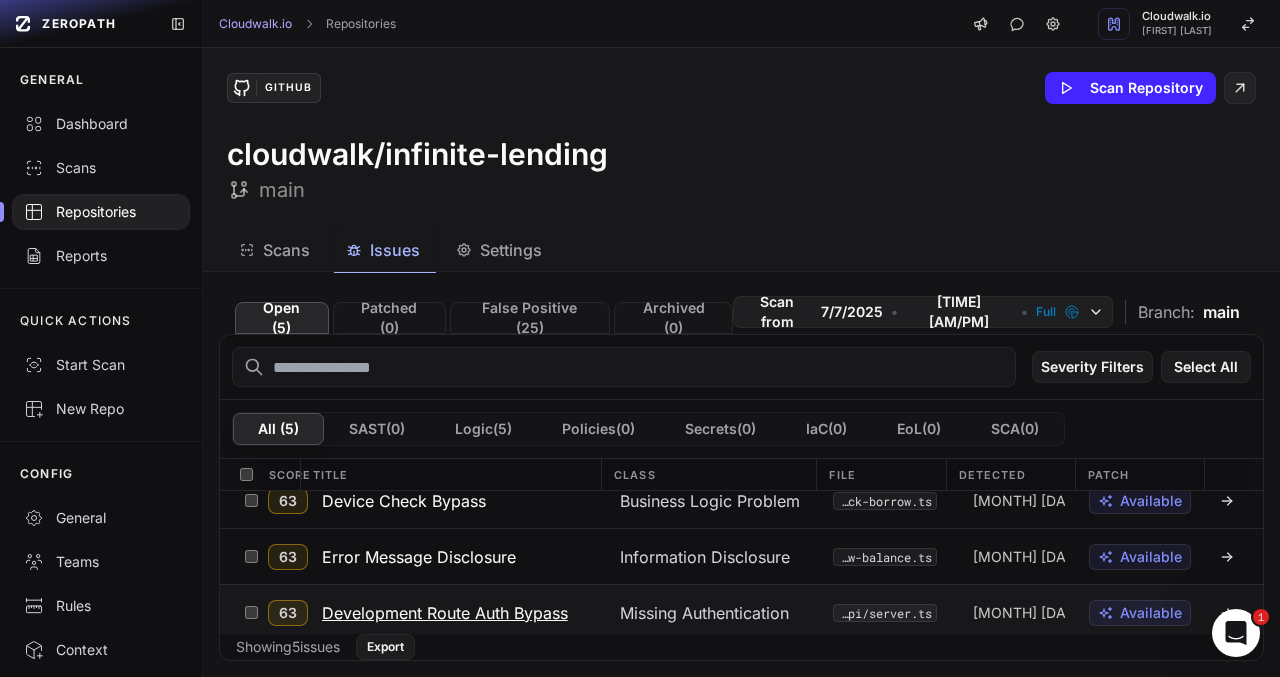 scroll, scrollTop: 137, scrollLeft: 0, axis: vertical 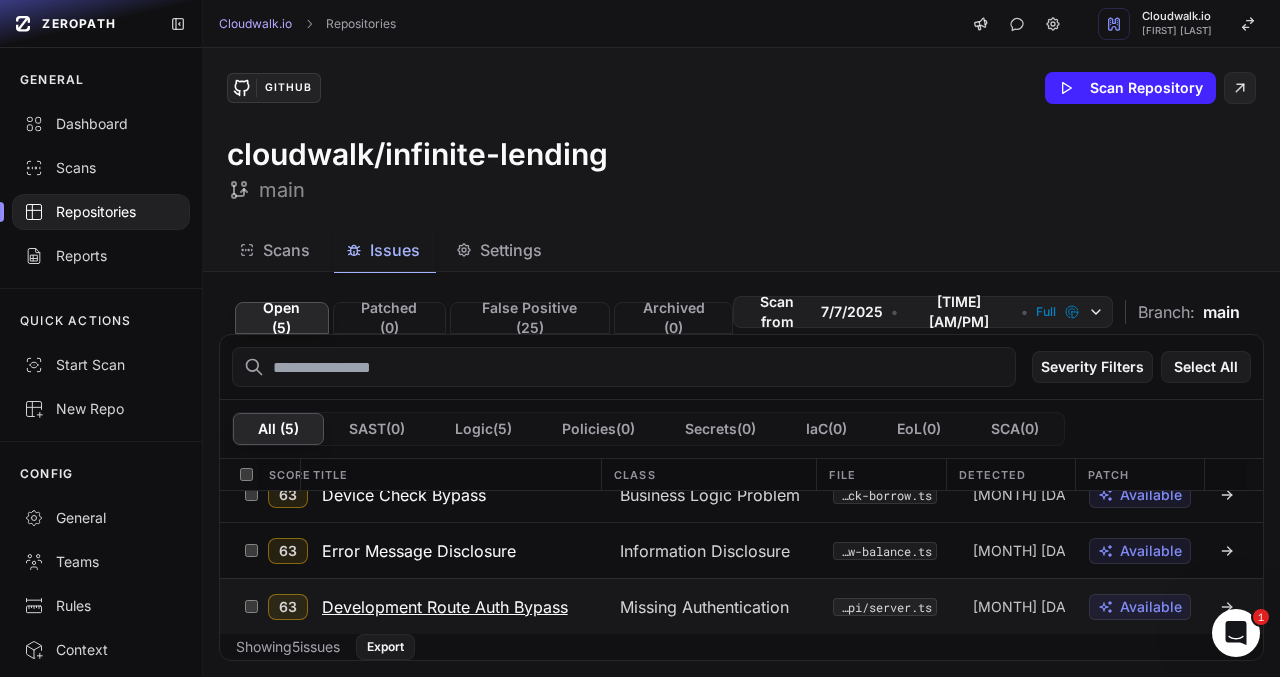 click on "Development Route Auth Bypass" at bounding box center (445, 607) 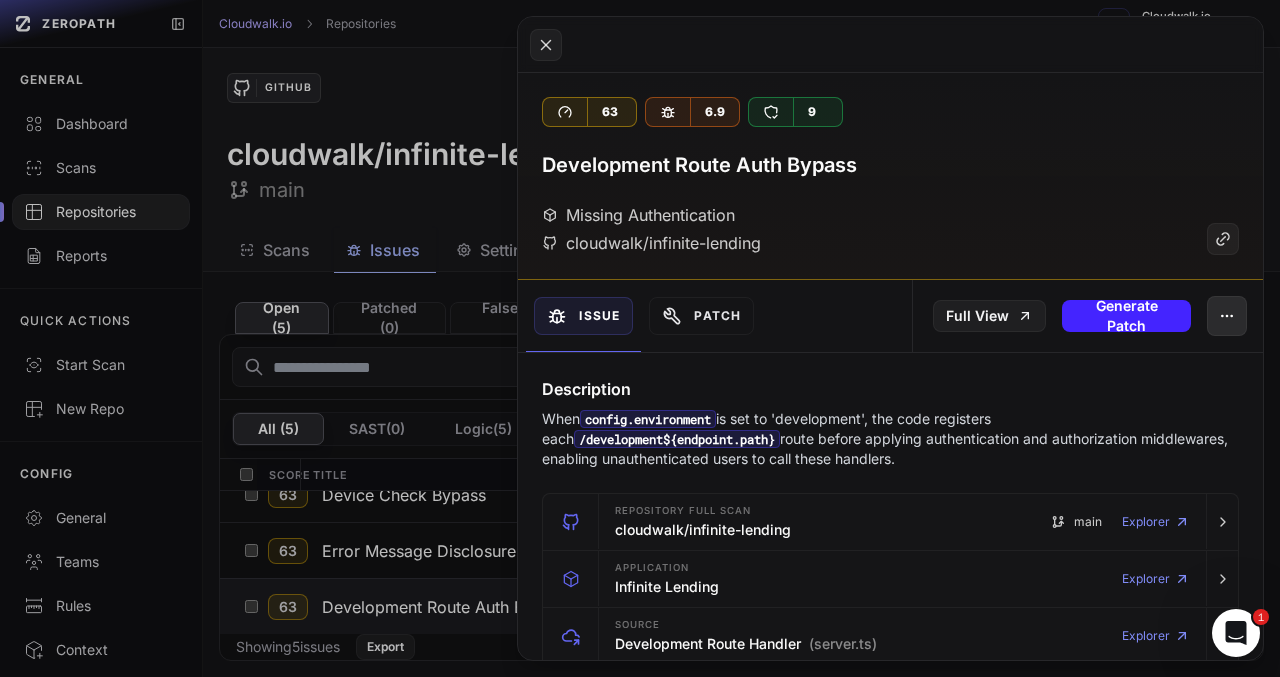 click 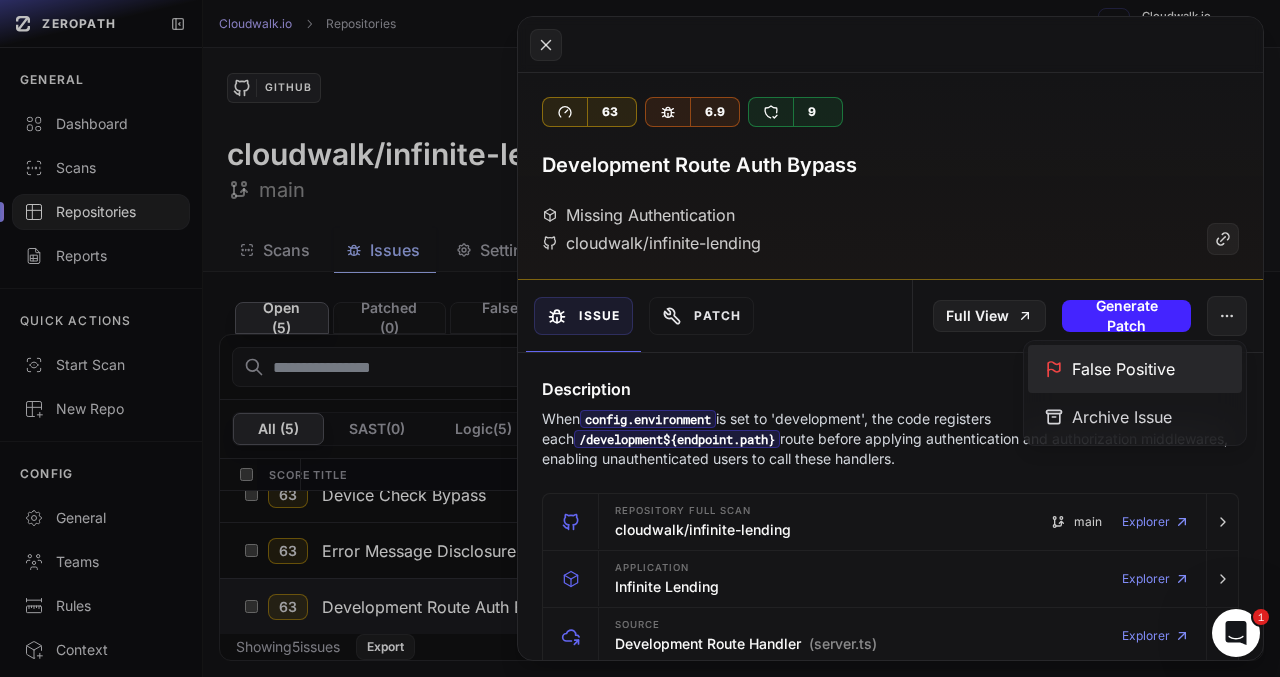 click on "False Positive" at bounding box center [1135, 369] 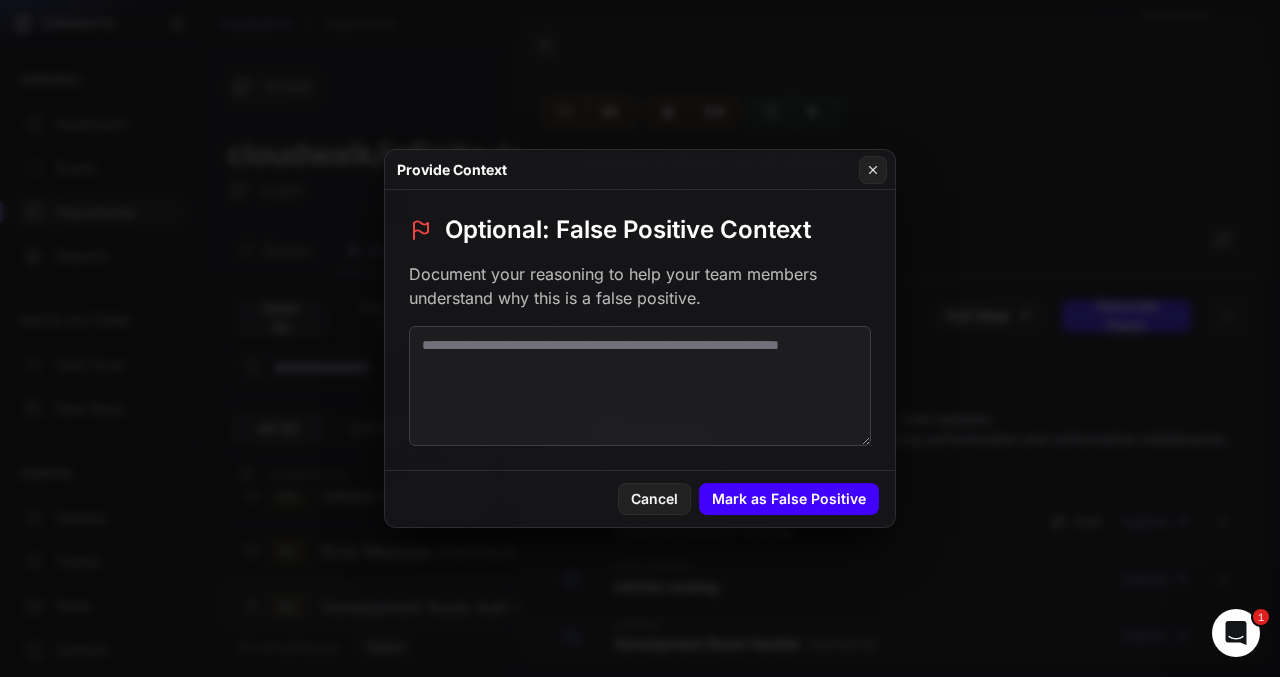 click on "Mark as False Positive" at bounding box center (789, 499) 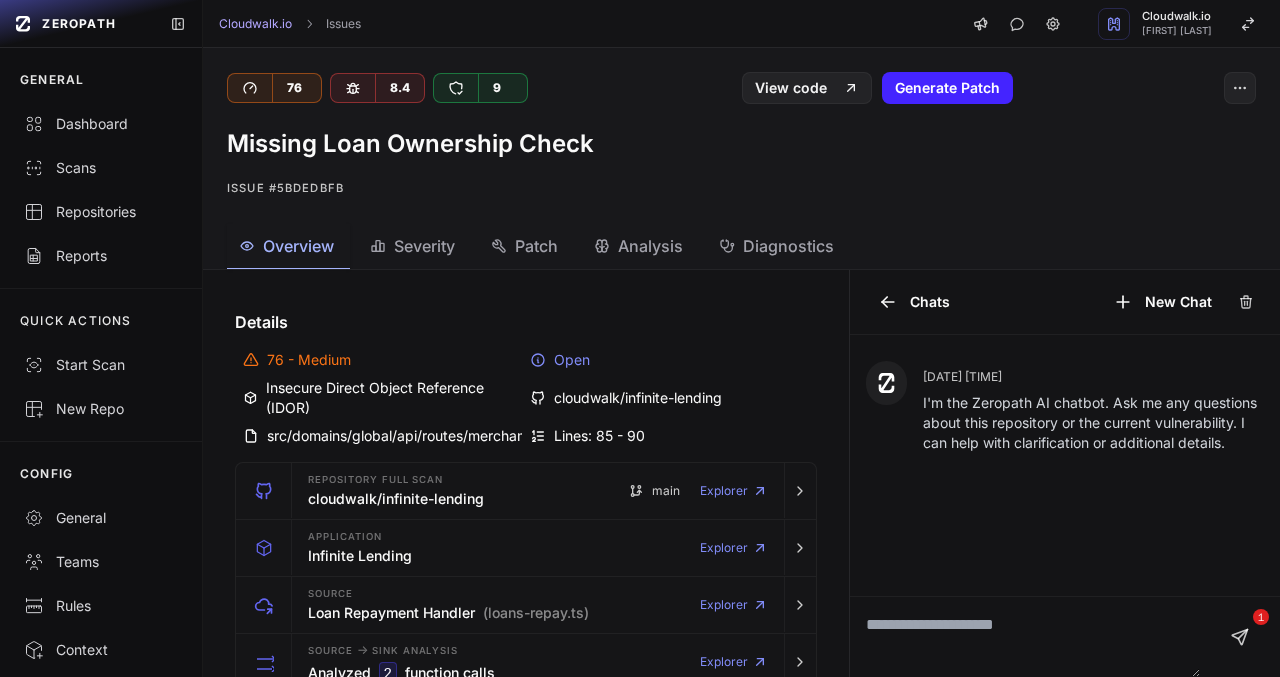 scroll, scrollTop: 0, scrollLeft: 0, axis: both 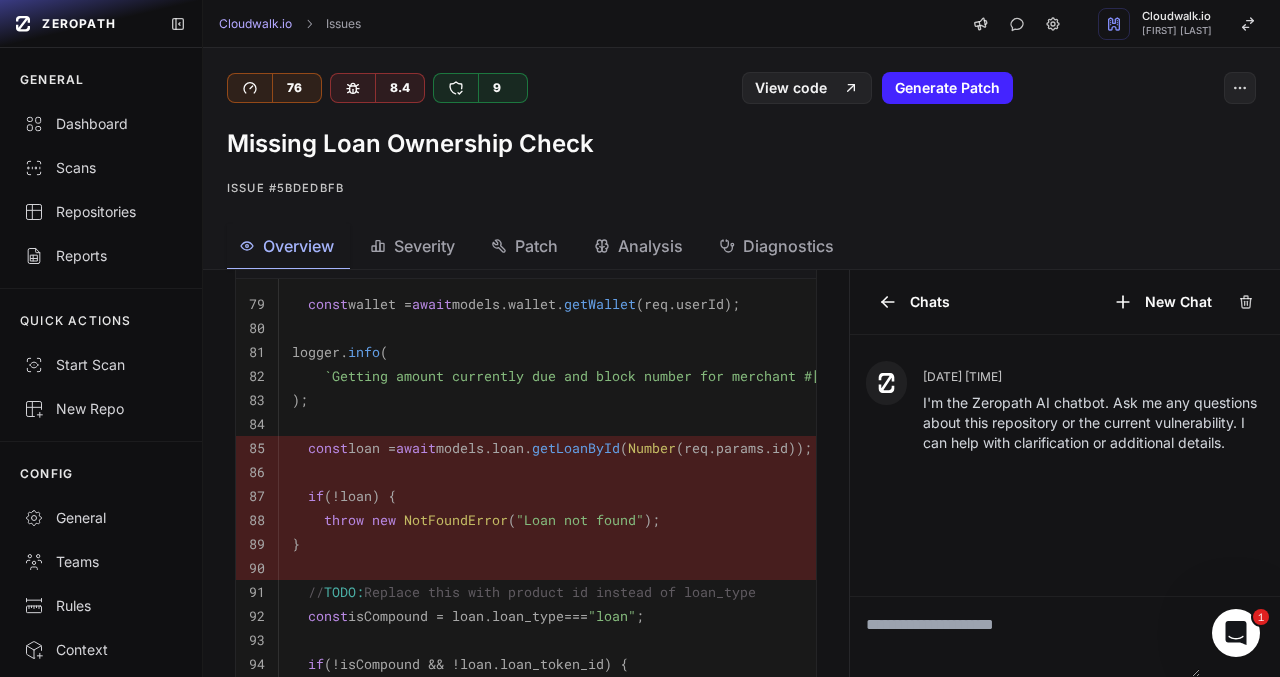 click on "getLoanById" at bounding box center [576, 448] 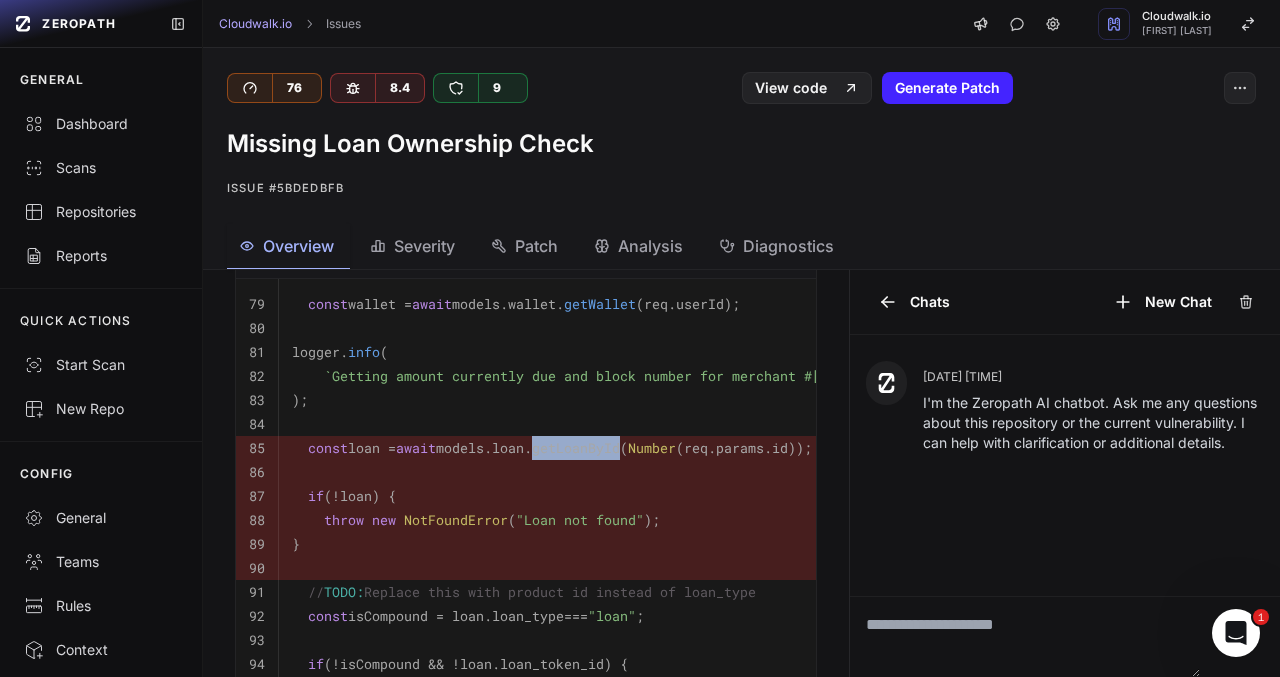 click on "getLoanById" at bounding box center [576, 448] 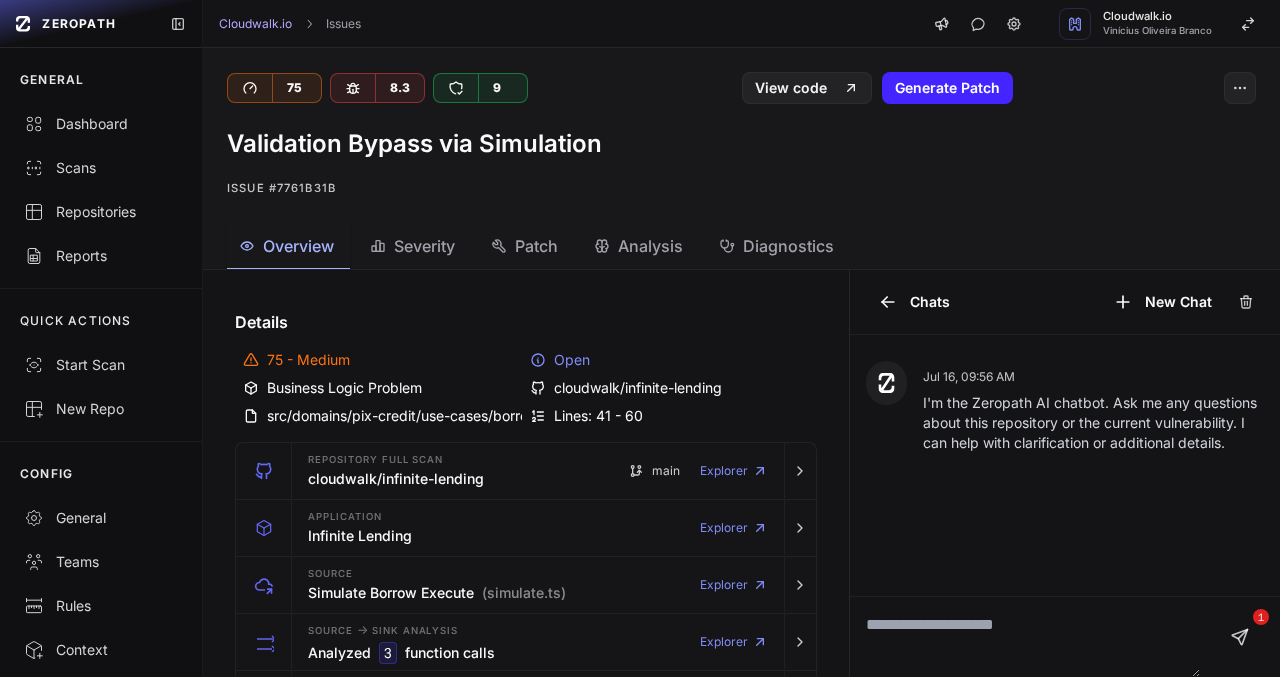 scroll, scrollTop: 0, scrollLeft: 0, axis: both 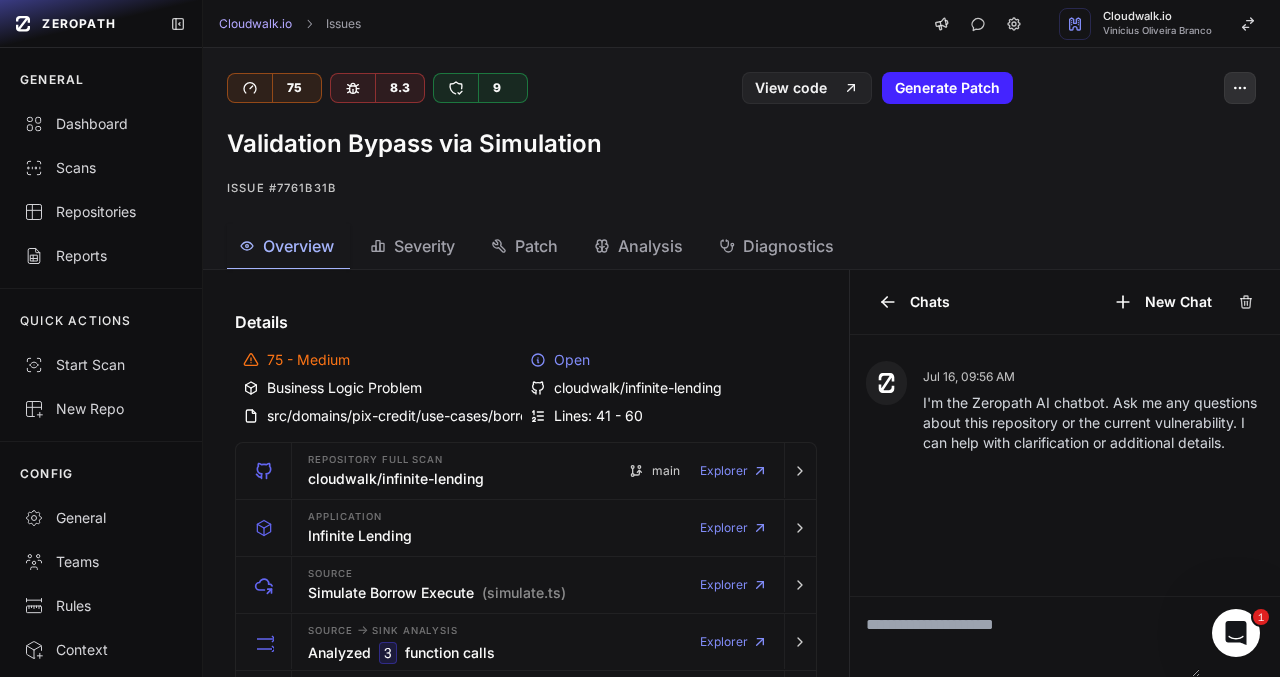 click 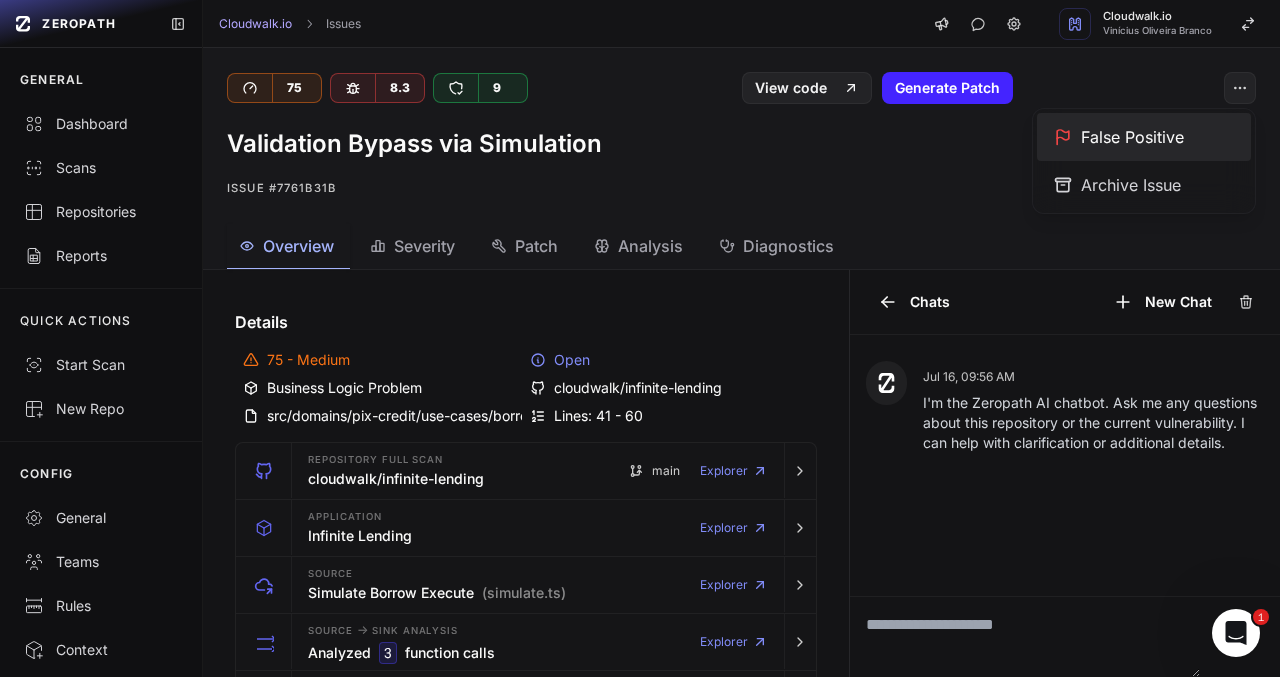 click on "False Positive" at bounding box center (1144, 137) 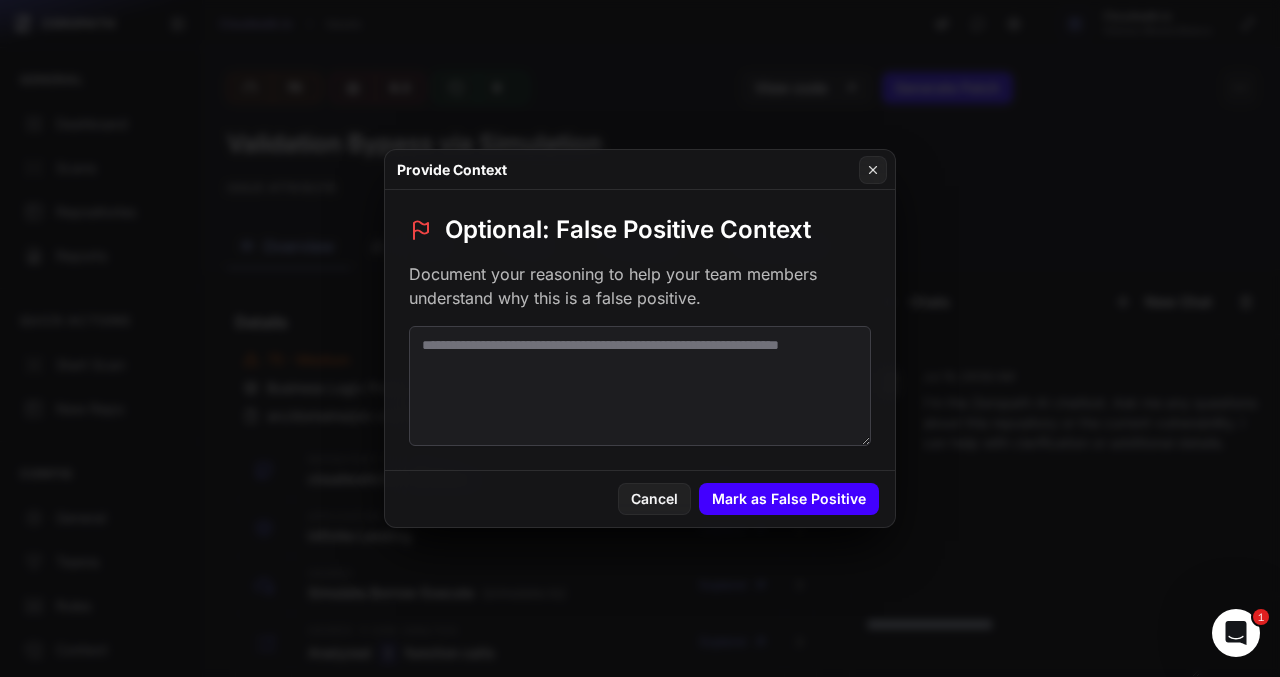 click on "Mark as False Positive" at bounding box center [789, 499] 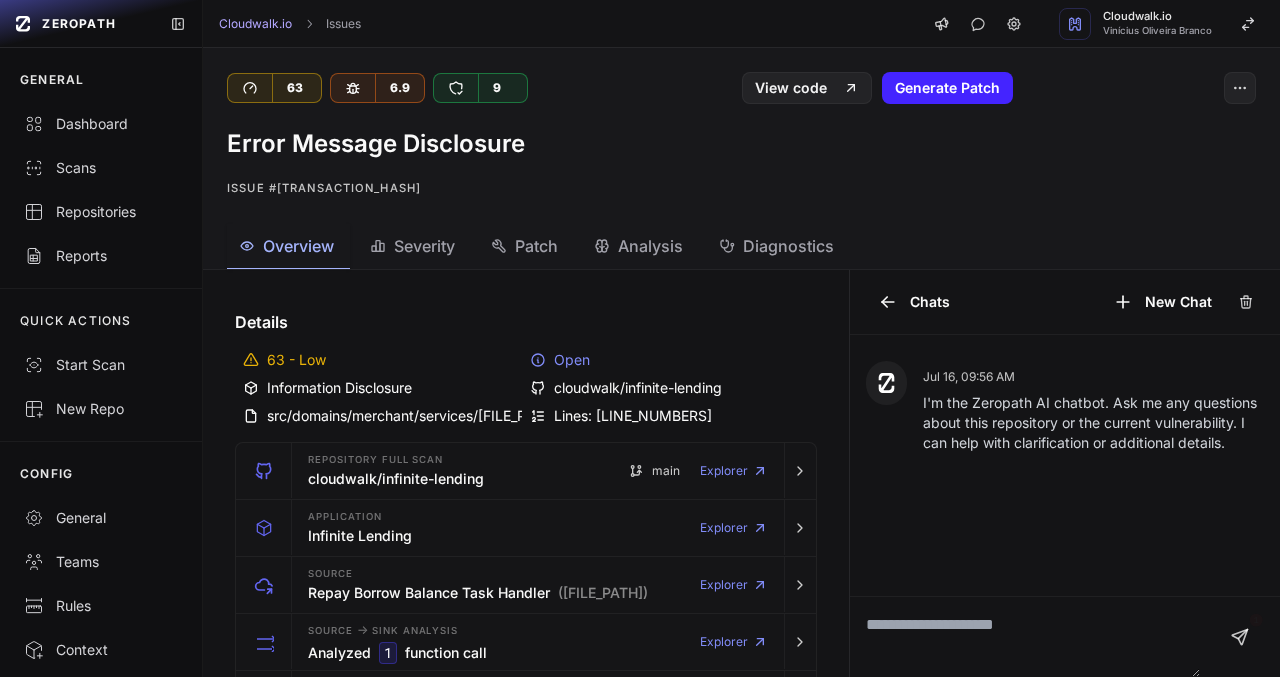 scroll, scrollTop: 0, scrollLeft: 0, axis: both 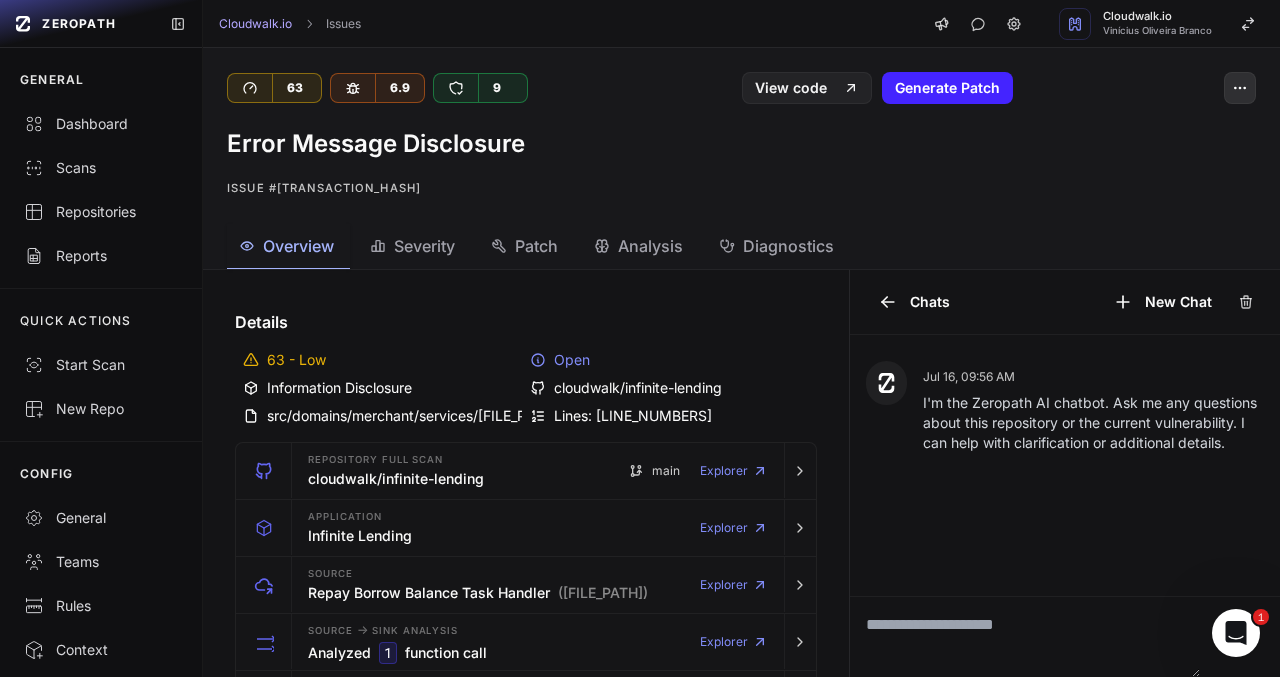click 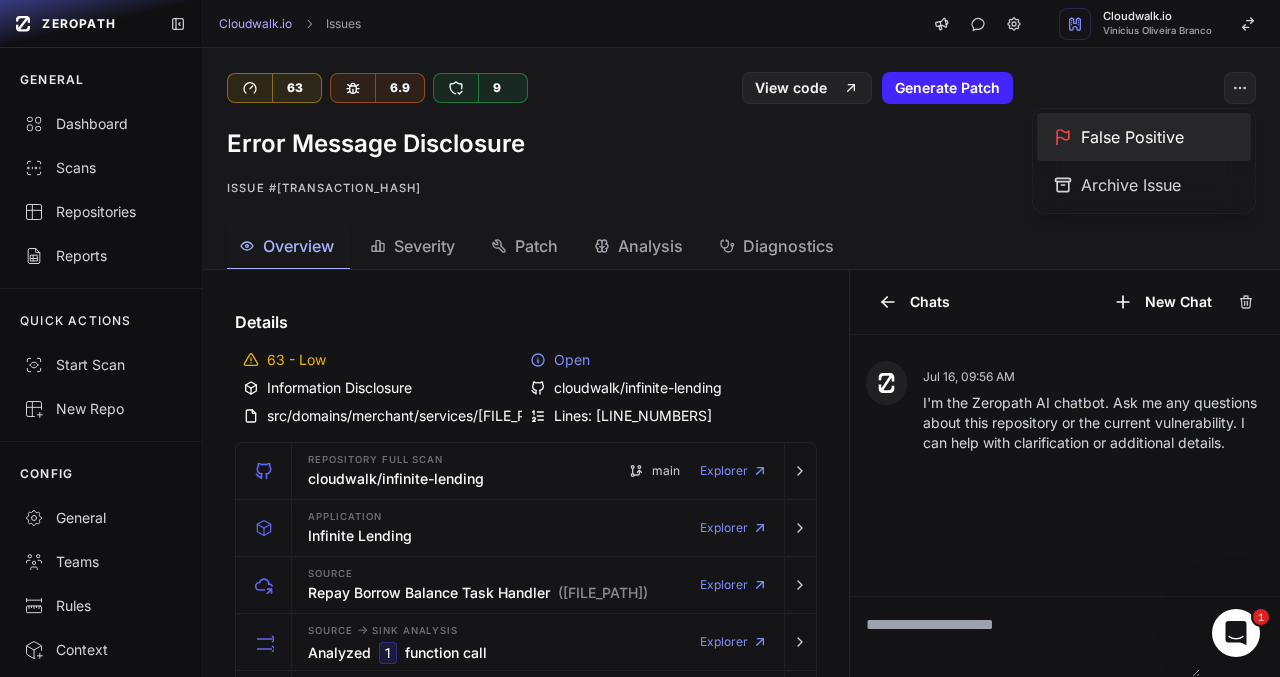 click on "False Positive" at bounding box center (1144, 137) 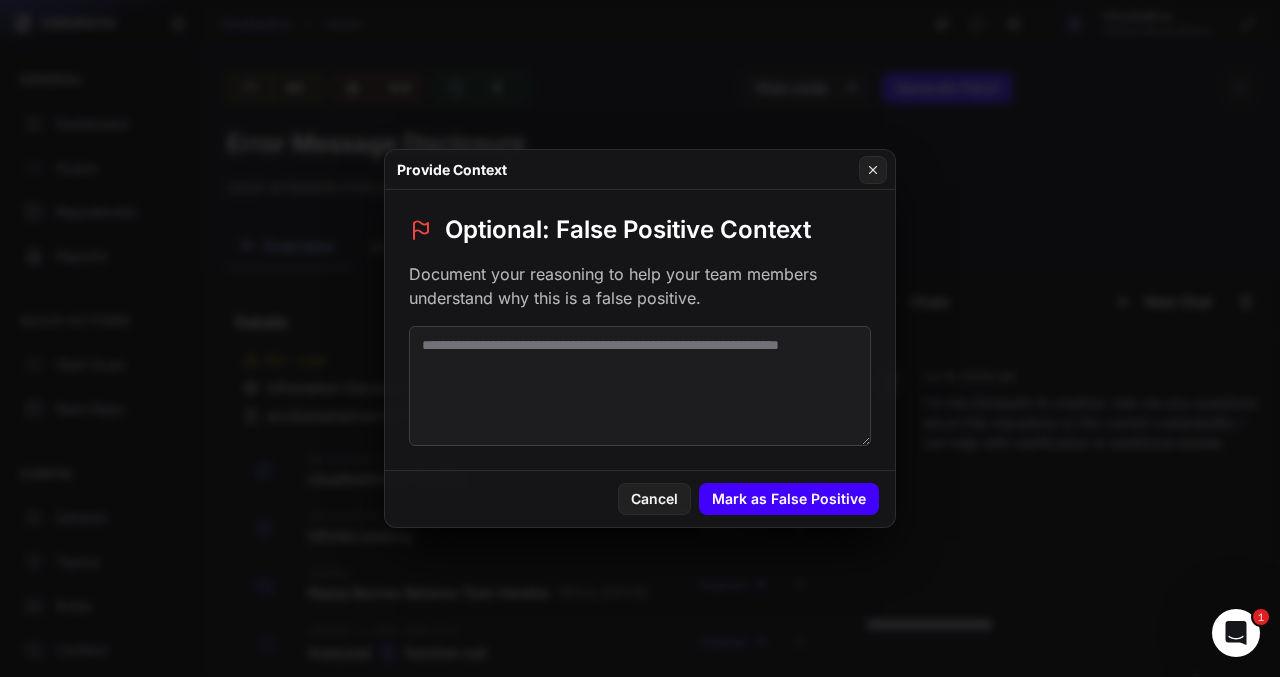 click on "Mark as False Positive" at bounding box center (789, 499) 